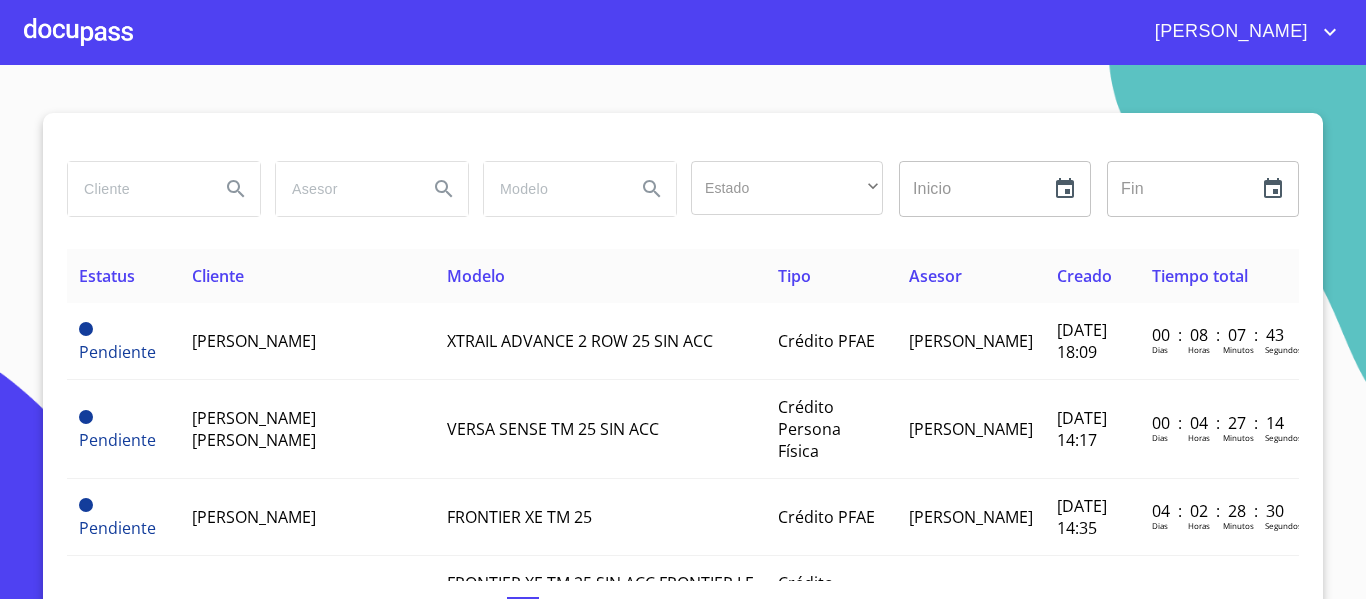 scroll, scrollTop: 0, scrollLeft: 0, axis: both 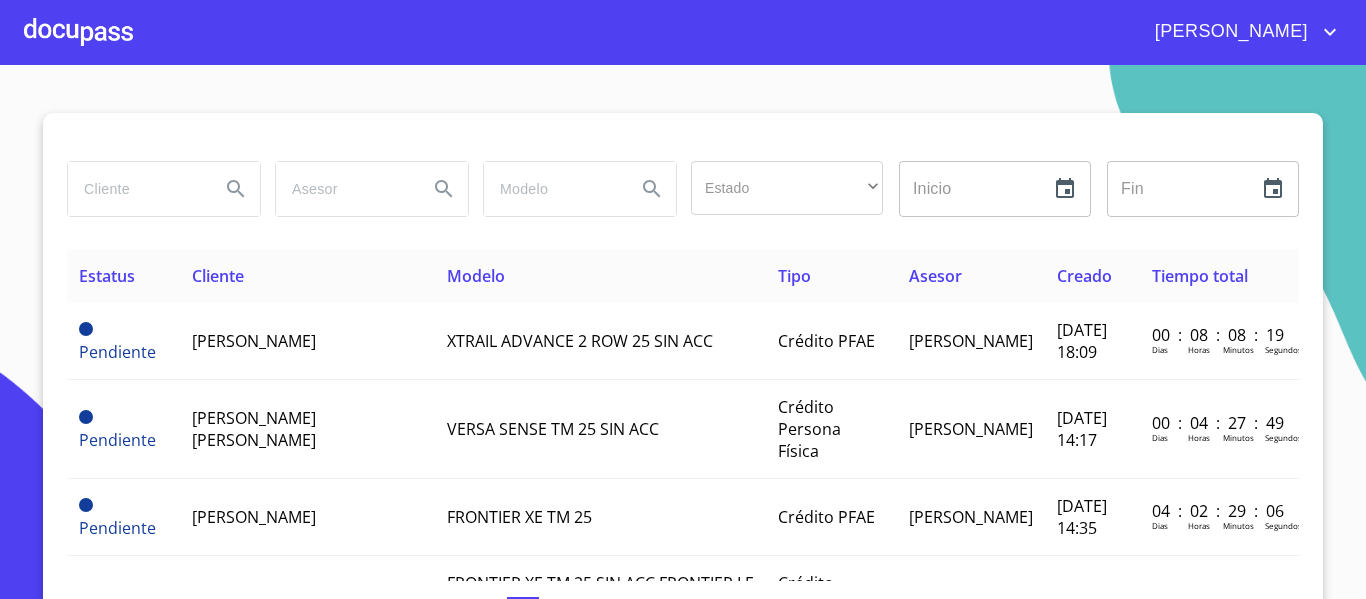 click at bounding box center [136, 189] 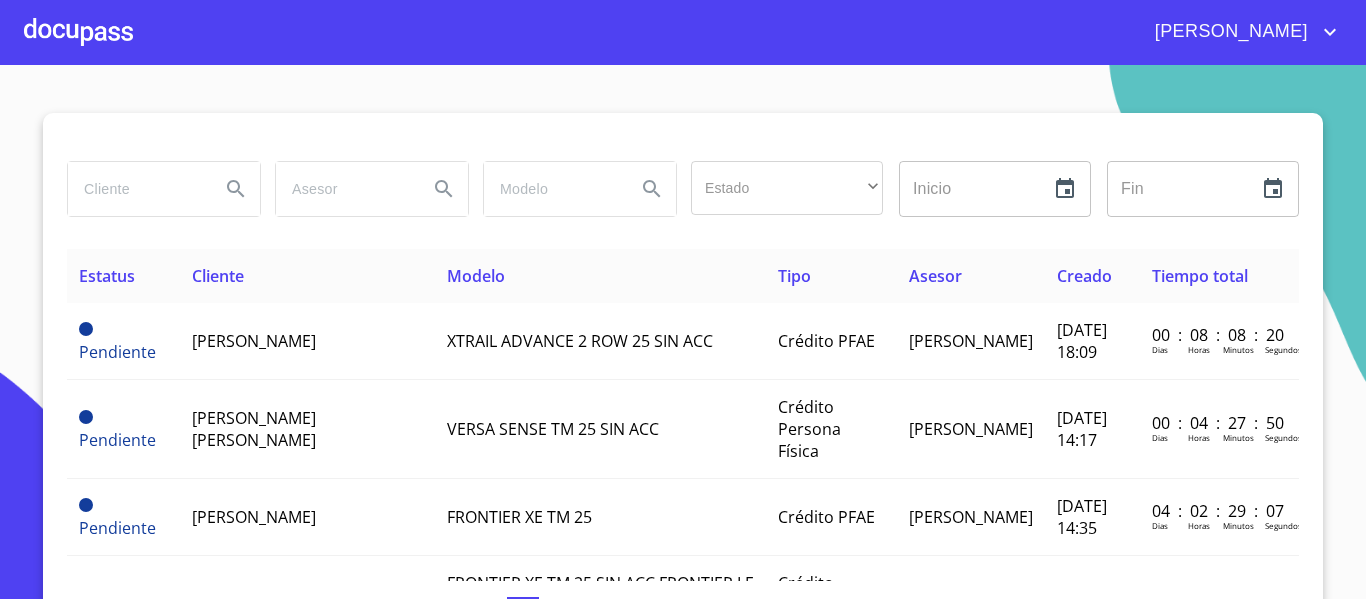 click at bounding box center (78, 32) 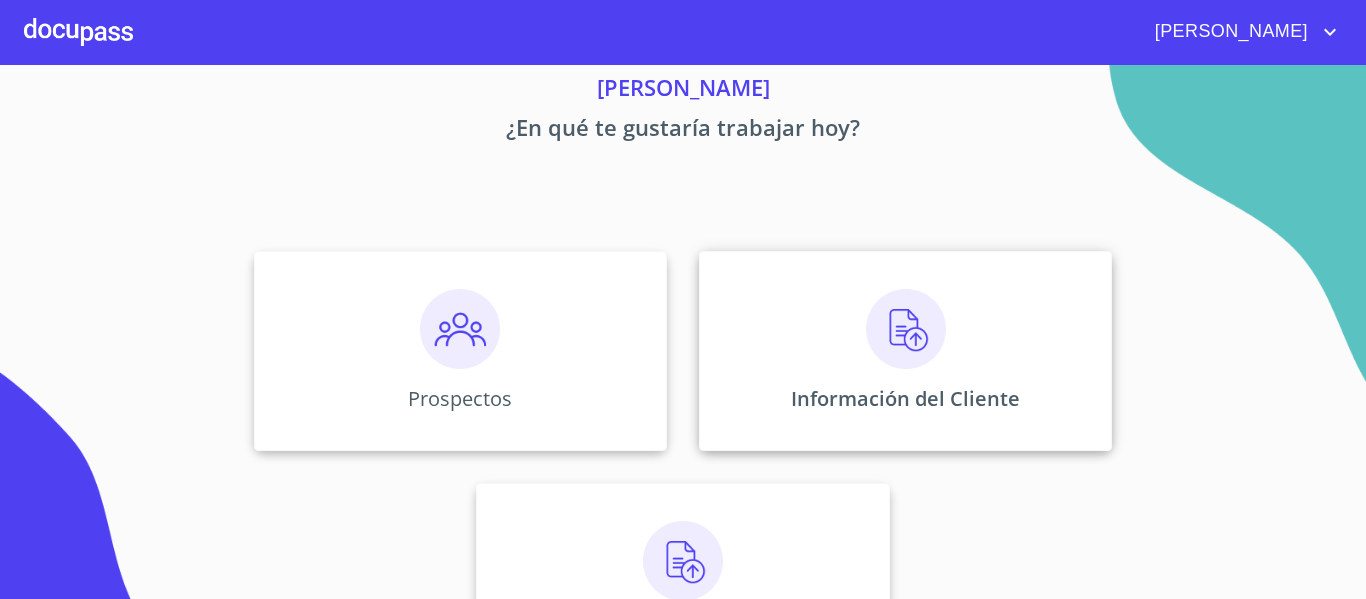 scroll, scrollTop: 174, scrollLeft: 0, axis: vertical 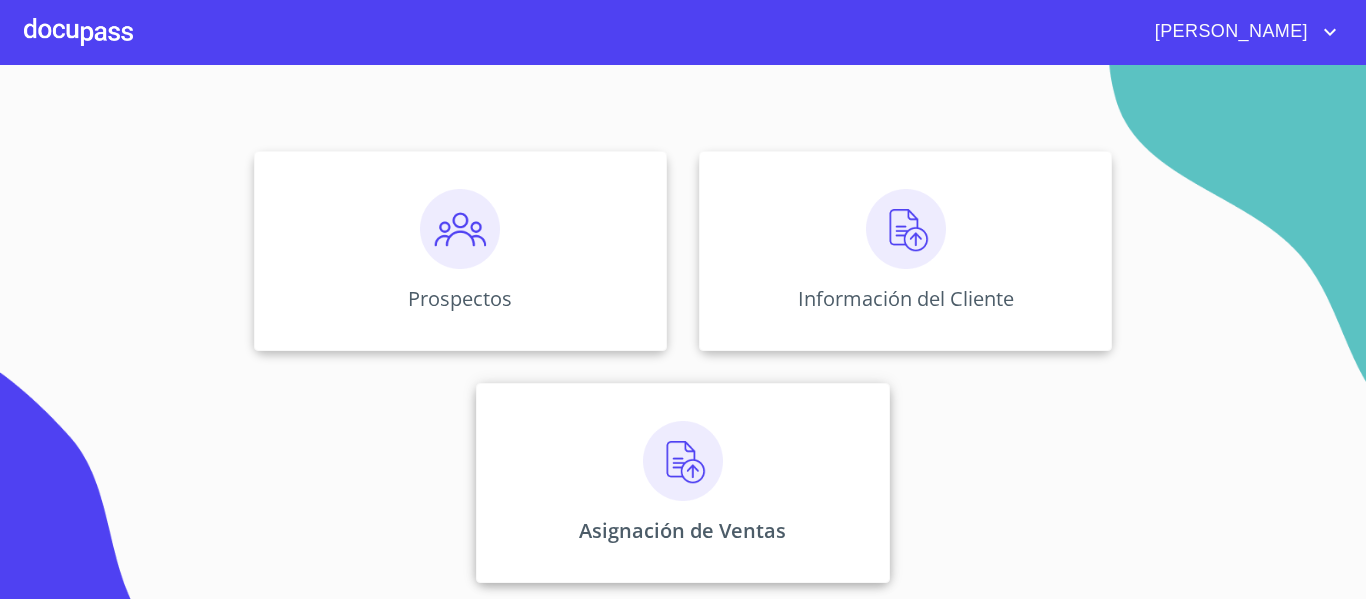 click at bounding box center [683, 461] 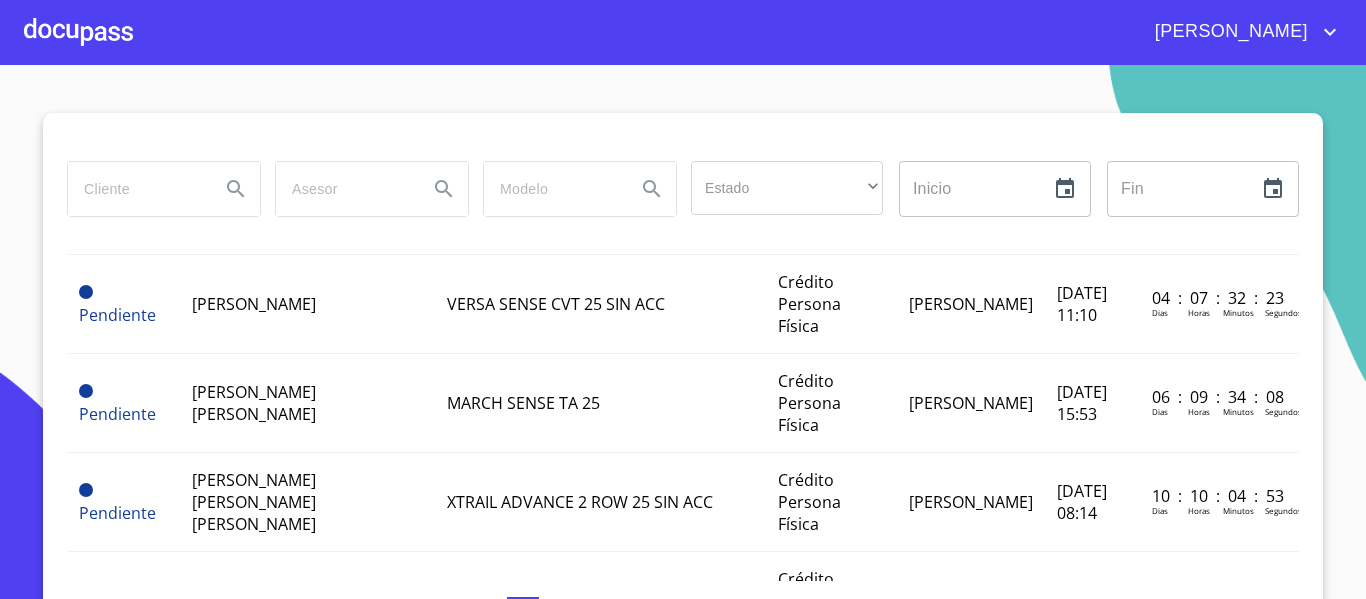 scroll, scrollTop: 500, scrollLeft: 0, axis: vertical 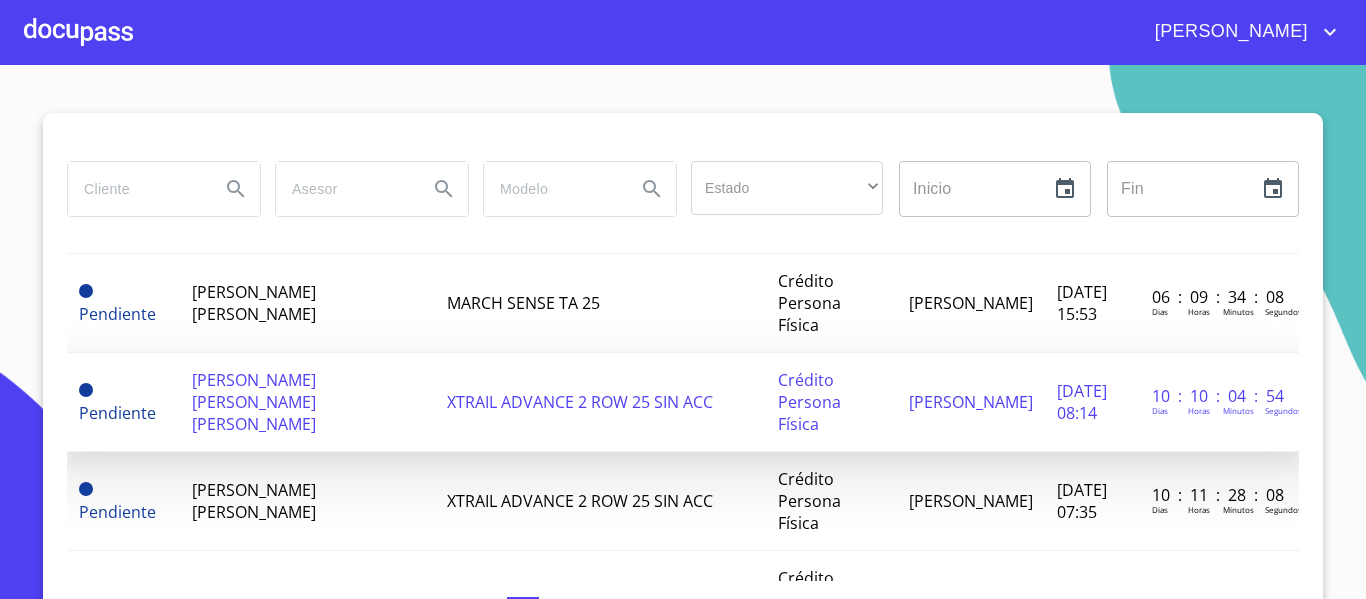 click on "[PERSON_NAME]  [PERSON_NAME]  [PERSON_NAME]" at bounding box center [307, 402] 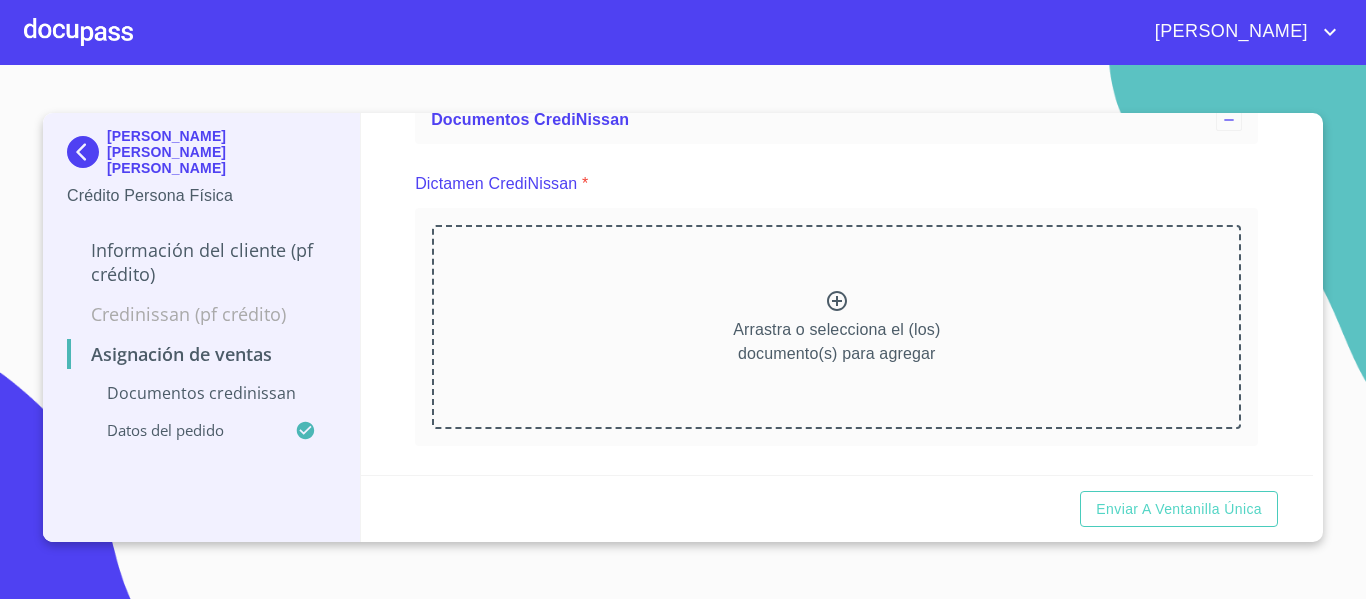 scroll, scrollTop: 100, scrollLeft: 0, axis: vertical 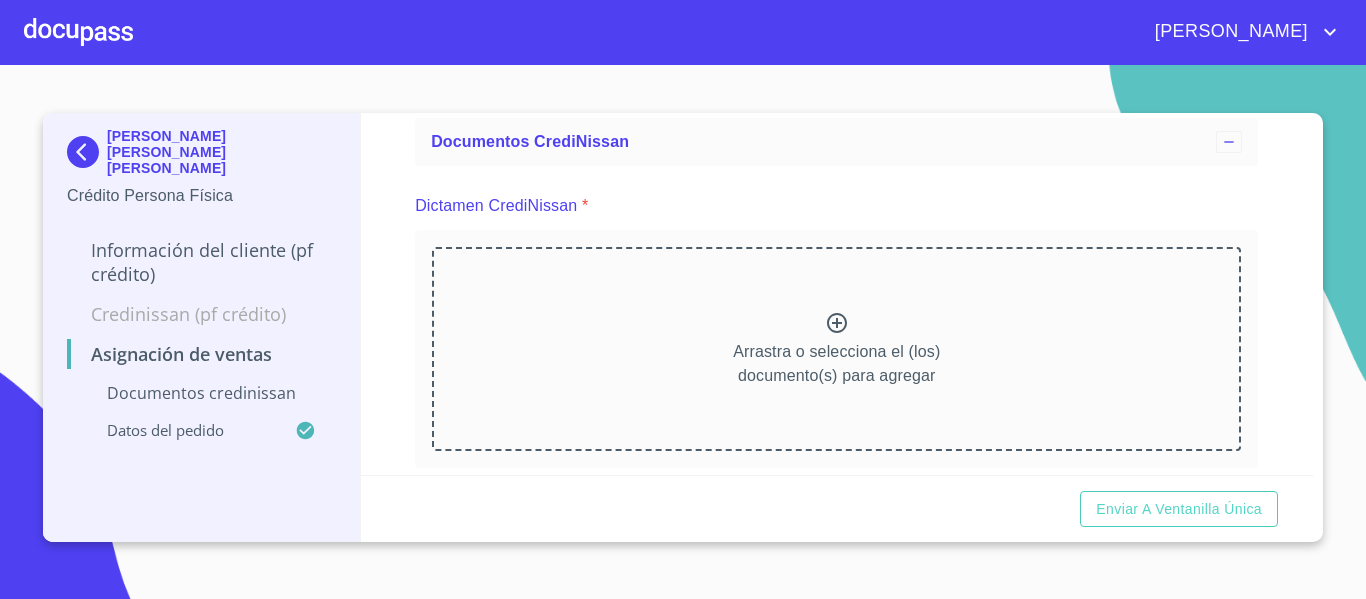 click at bounding box center (78, 32) 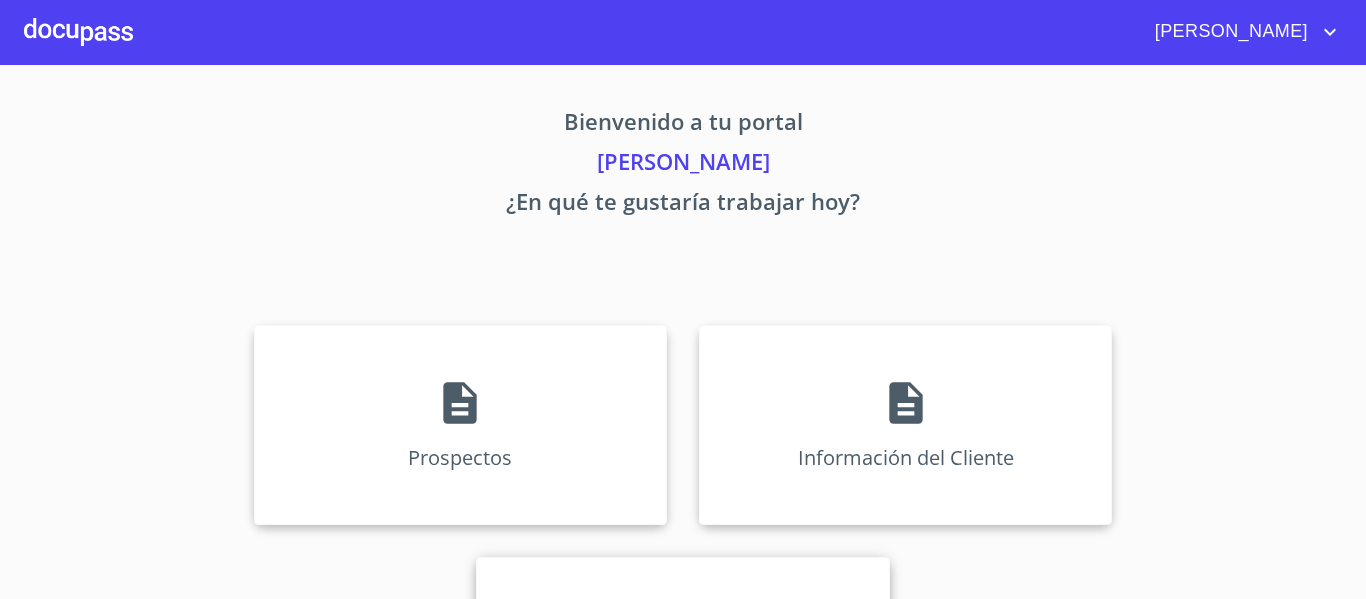 scroll, scrollTop: 174, scrollLeft: 0, axis: vertical 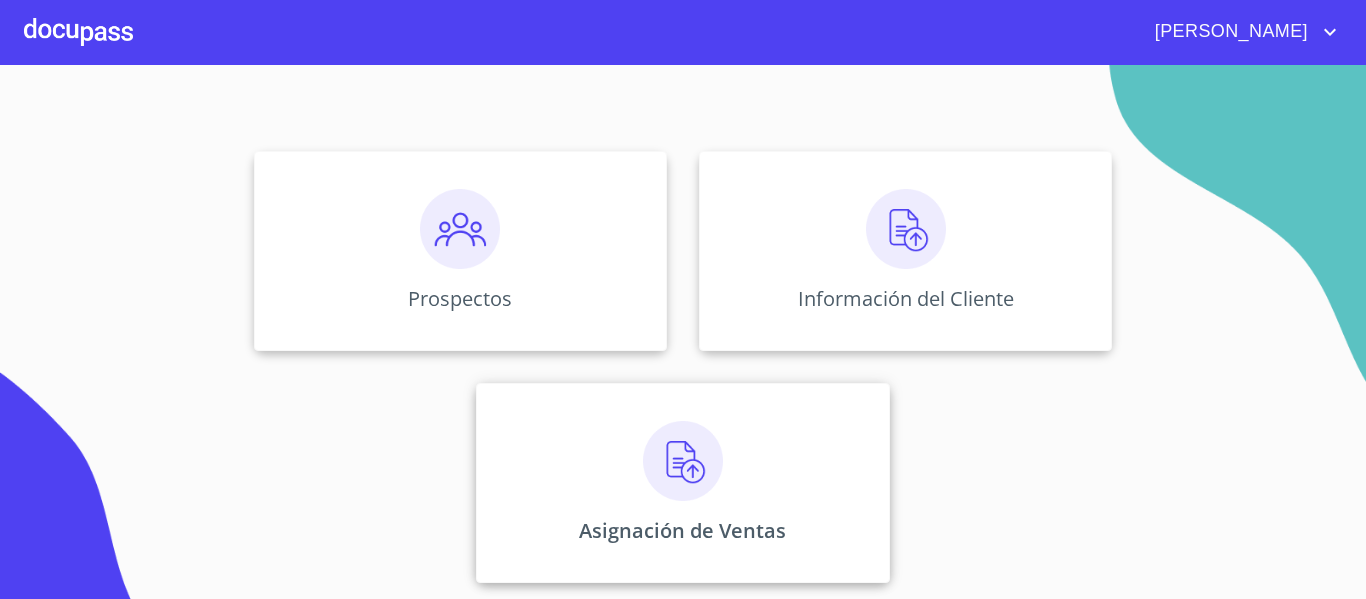 click at bounding box center [683, 461] 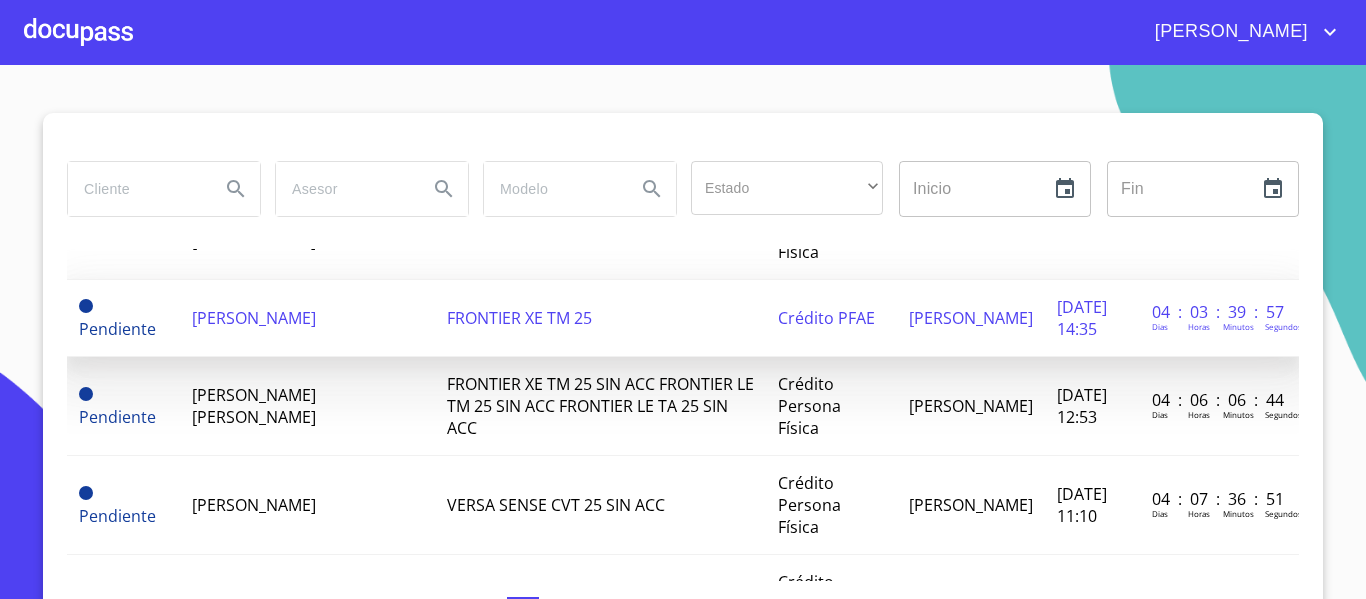 scroll, scrollTop: 200, scrollLeft: 0, axis: vertical 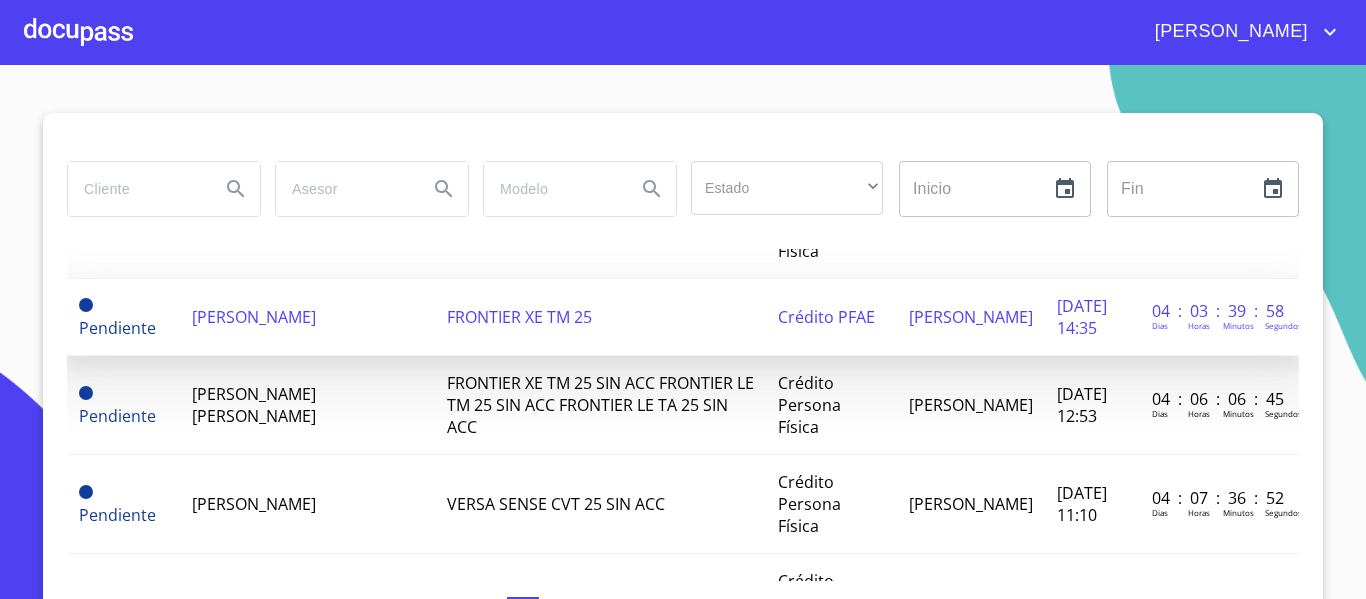 click on "[PERSON_NAME]" at bounding box center (254, 317) 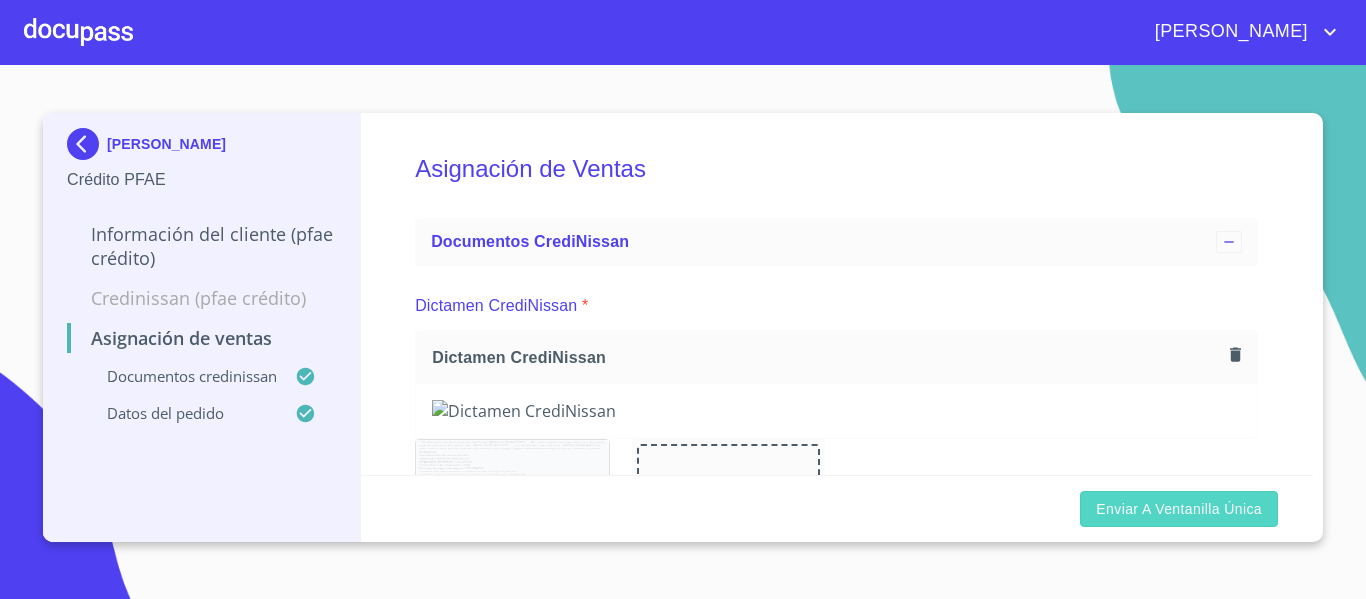 click on "Enviar a Ventanilla única" at bounding box center (1179, 509) 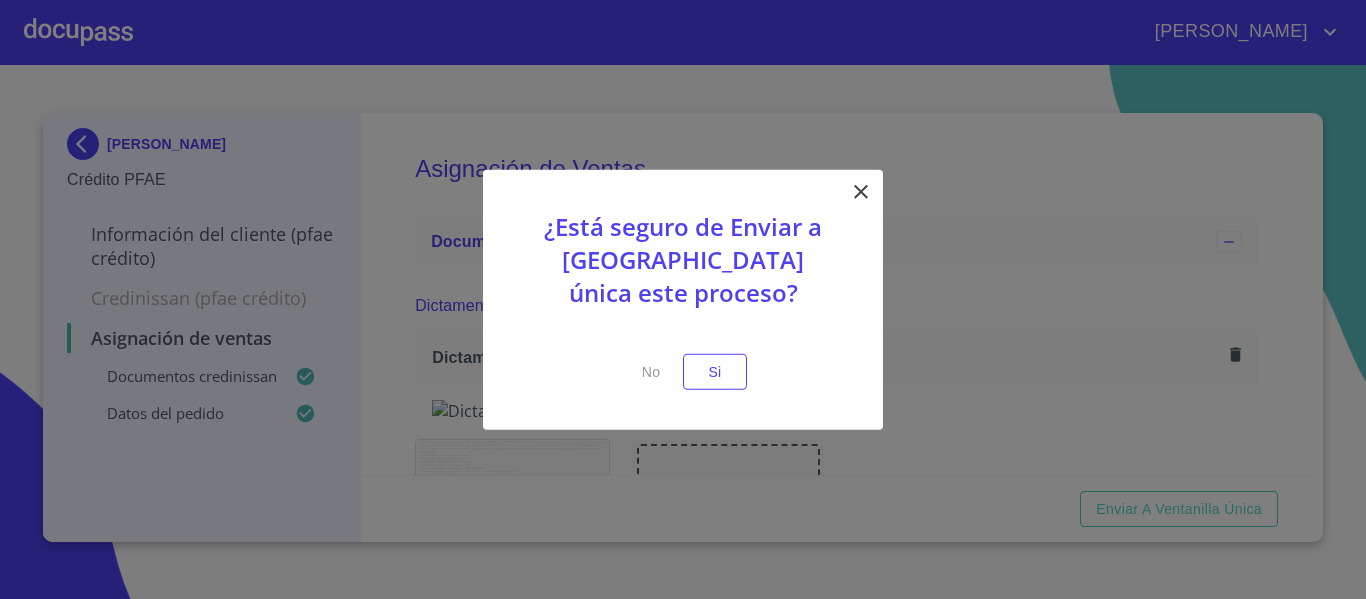 click on "¿Está seguro de Enviar a [GEOGRAPHIC_DATA] única este proceso? No Si" at bounding box center (683, 299) 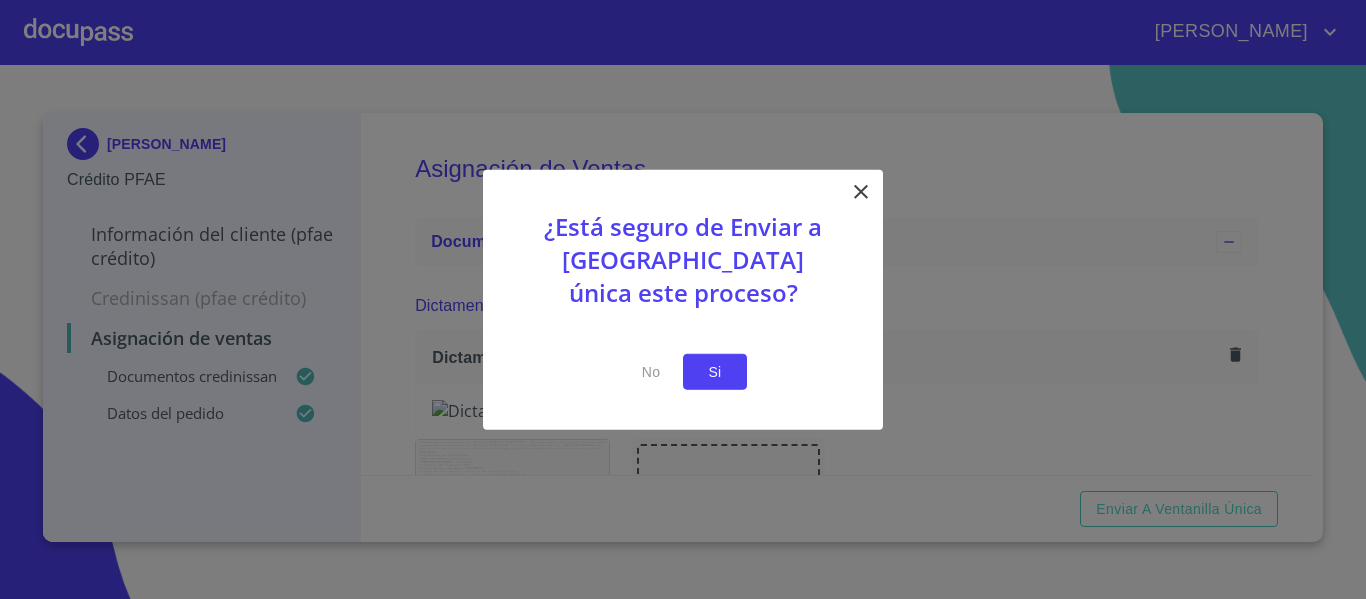 click on "Si" at bounding box center (715, 371) 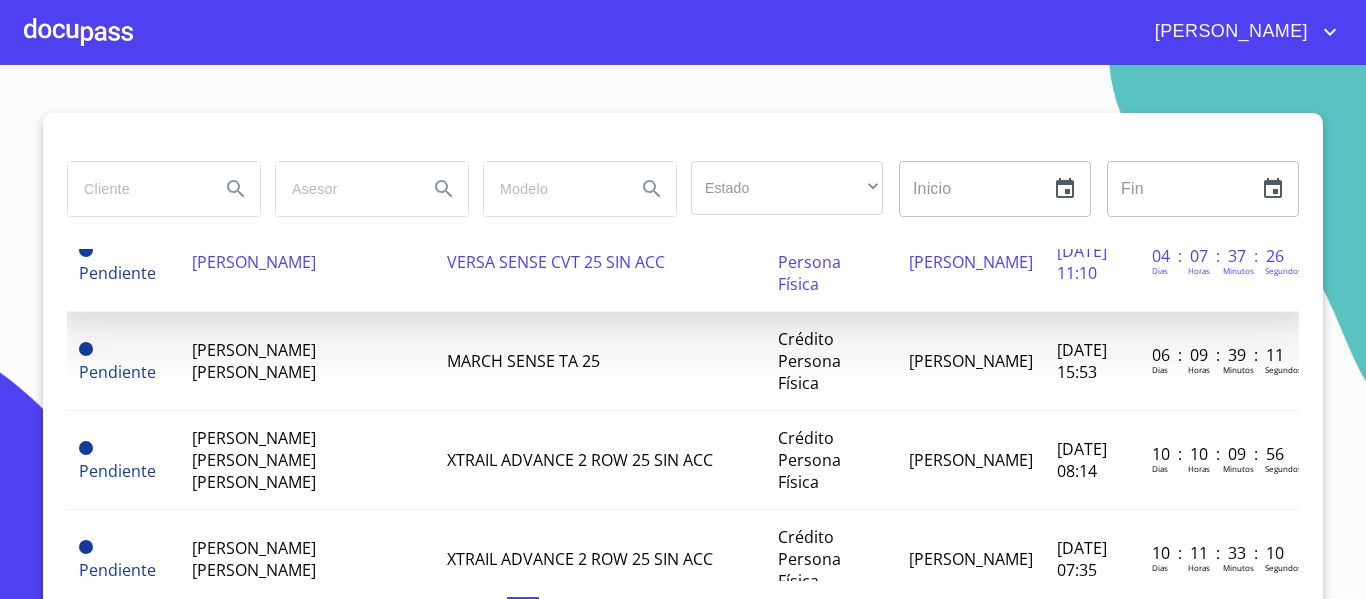 scroll, scrollTop: 400, scrollLeft: 0, axis: vertical 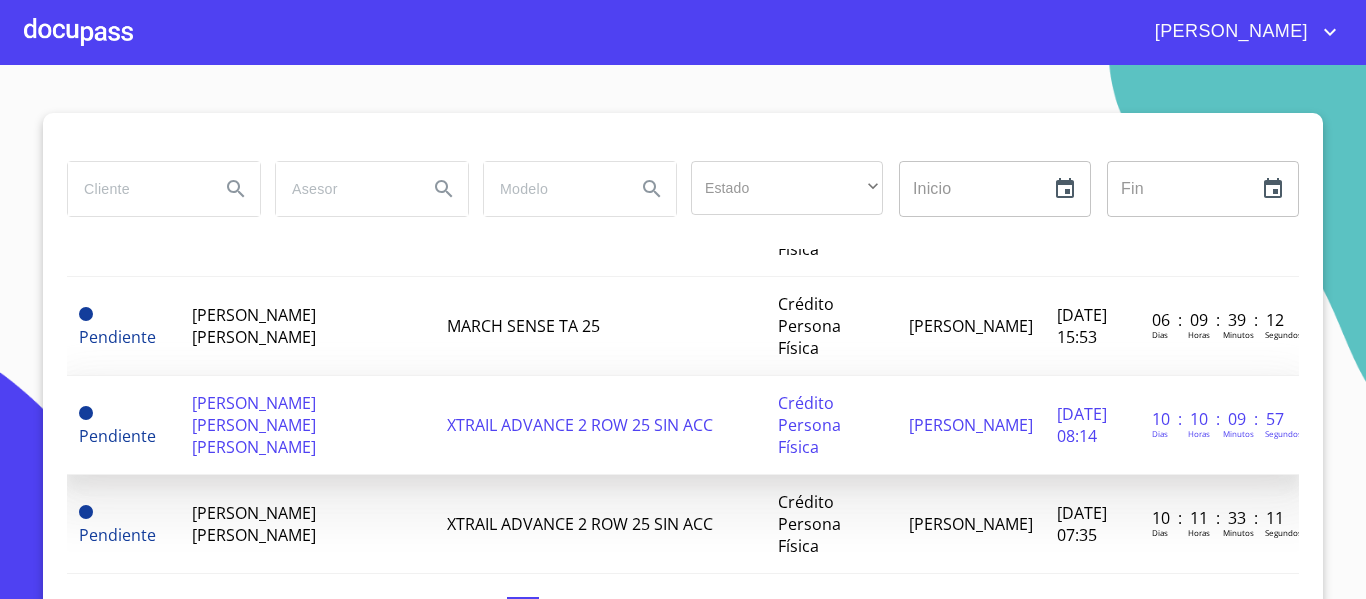 click on "[PERSON_NAME]  [PERSON_NAME]  [PERSON_NAME]" at bounding box center (307, 425) 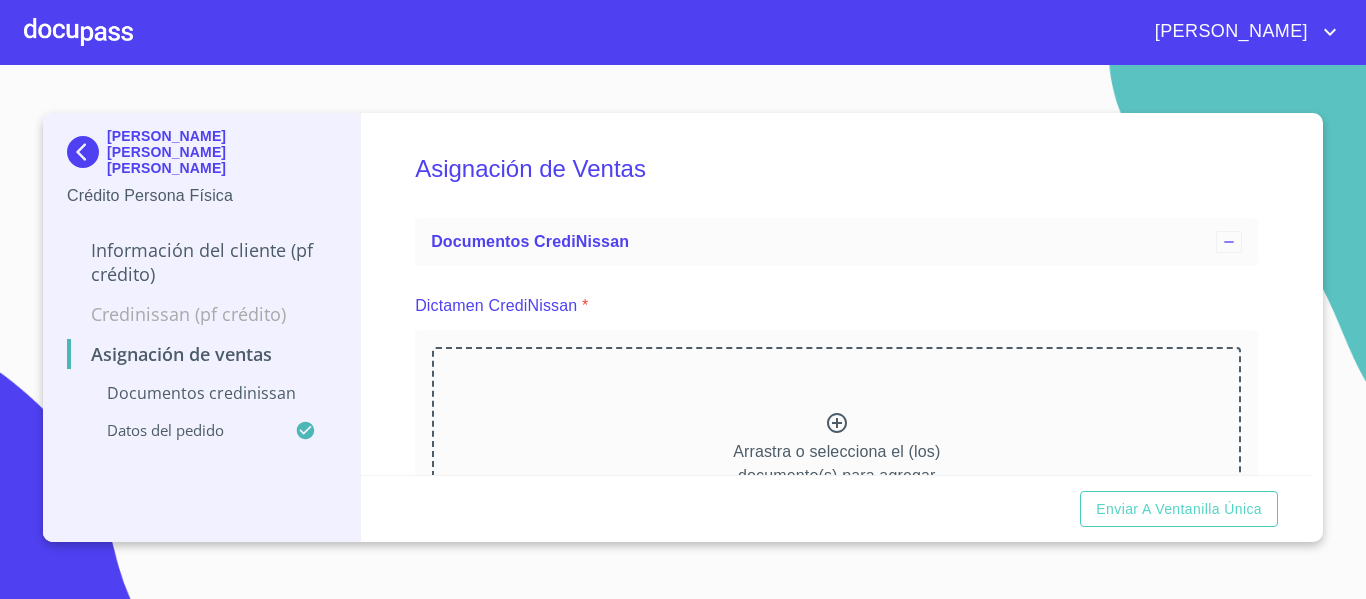 click at bounding box center [78, 32] 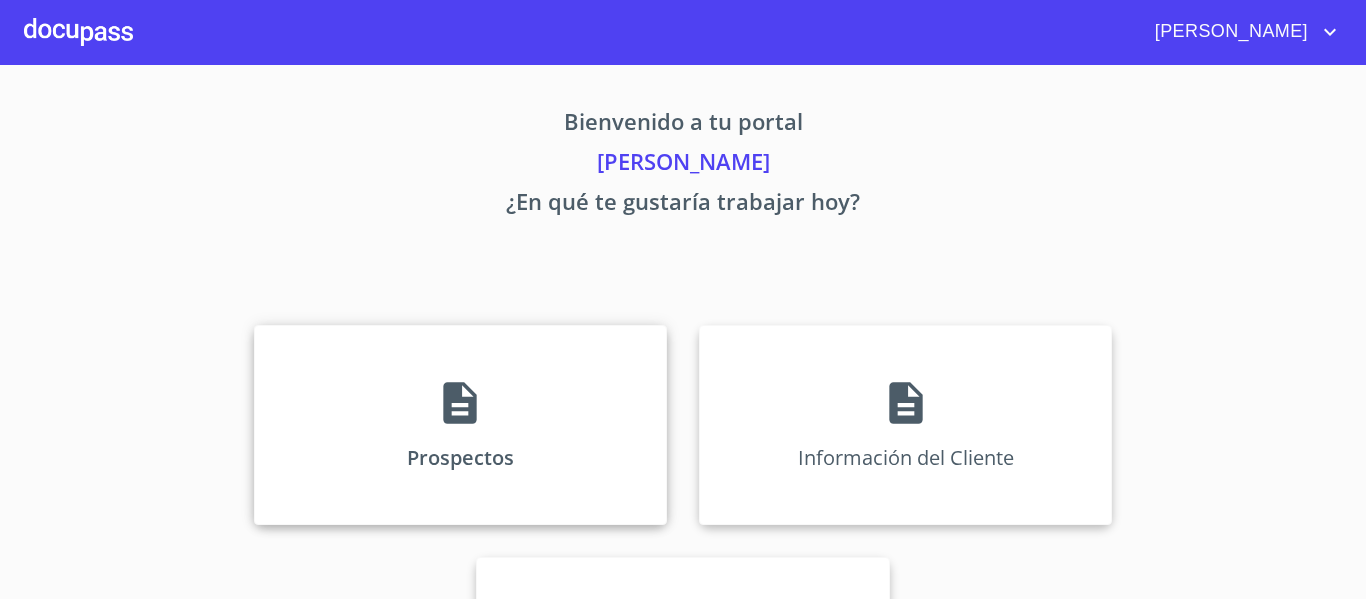 scroll, scrollTop: 174, scrollLeft: 0, axis: vertical 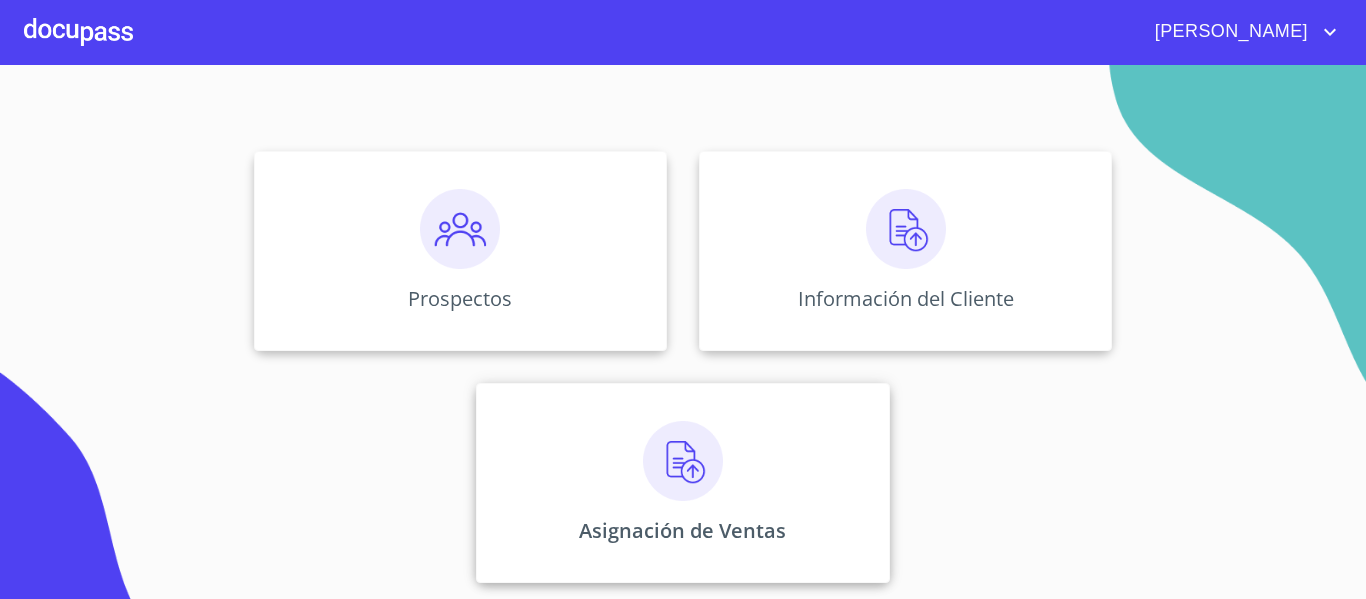 click at bounding box center (683, 461) 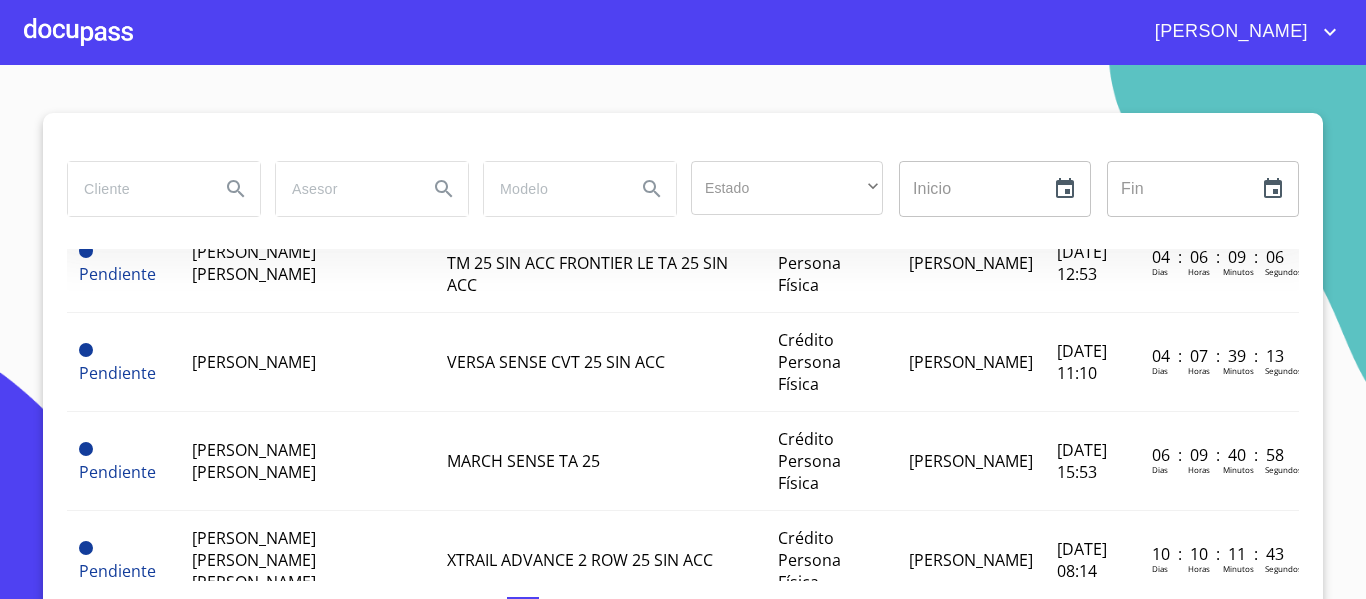 scroll, scrollTop: 300, scrollLeft: 0, axis: vertical 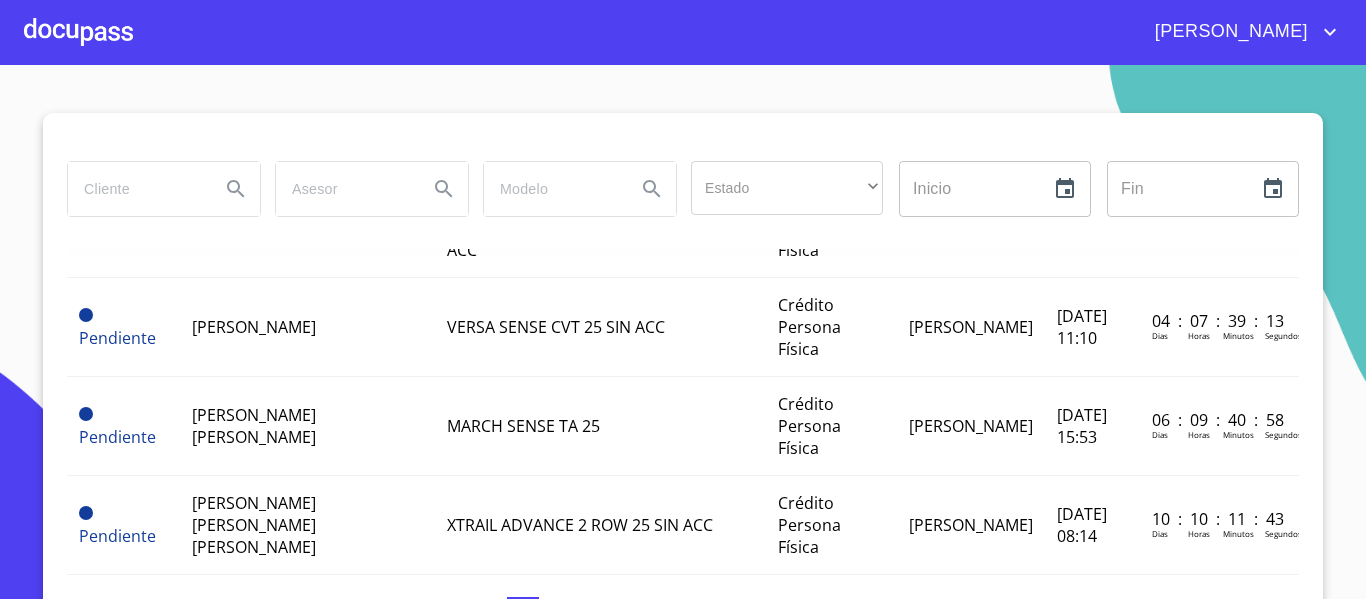 click on "[PERSON_NAME]  [PERSON_NAME]" at bounding box center (254, 426) 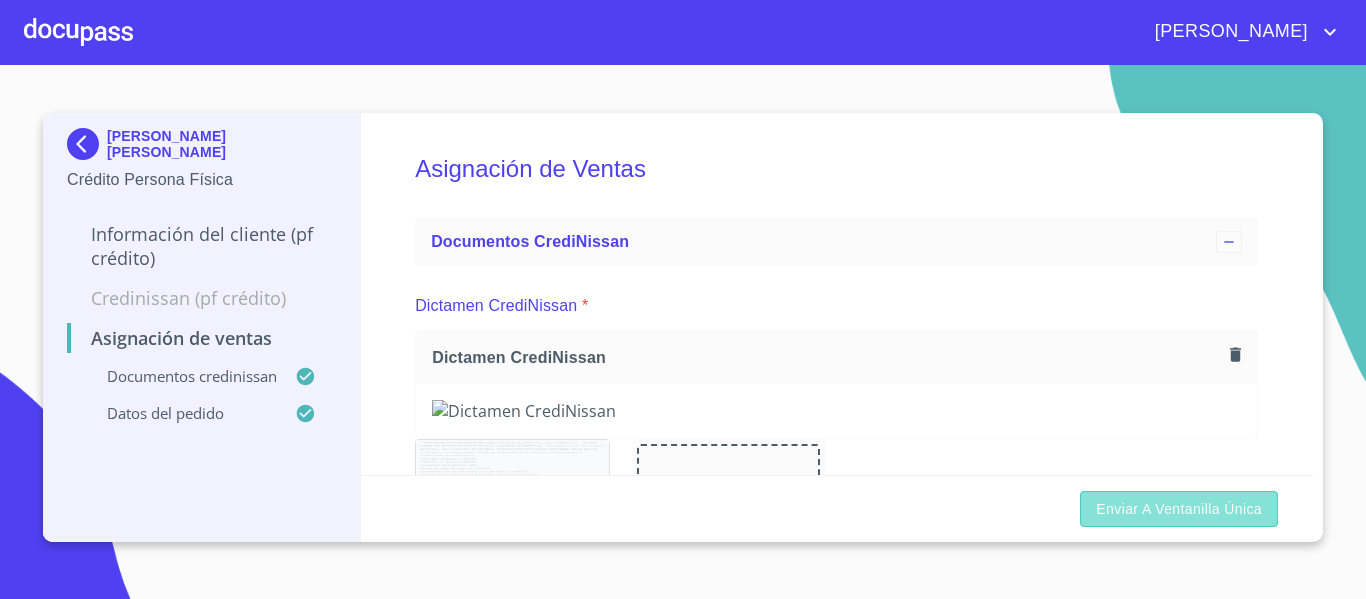 click on "Enviar a Ventanilla única" at bounding box center [1179, 509] 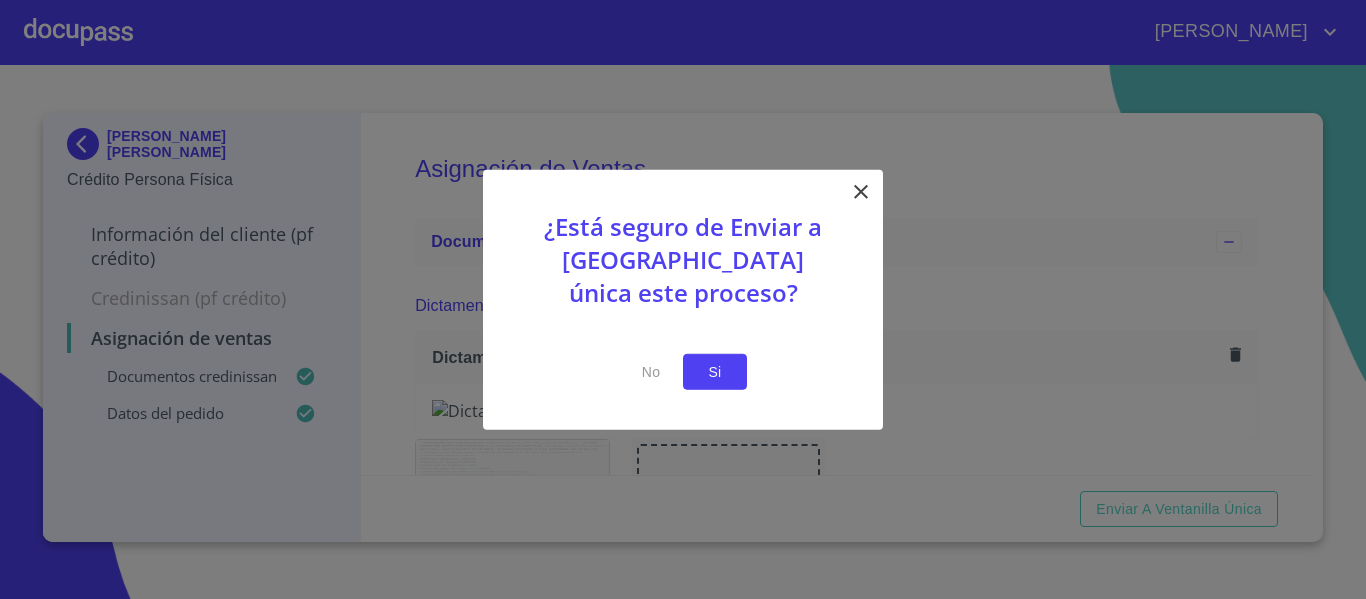 click on "Si" at bounding box center [715, 371] 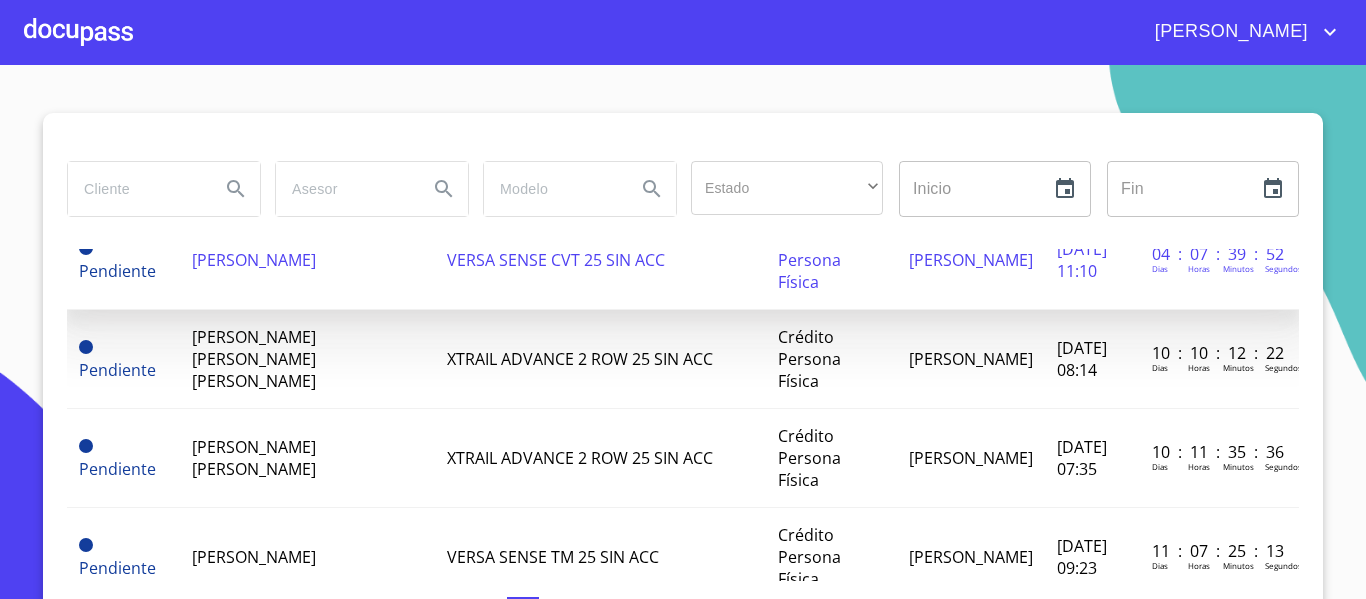 scroll, scrollTop: 400, scrollLeft: 0, axis: vertical 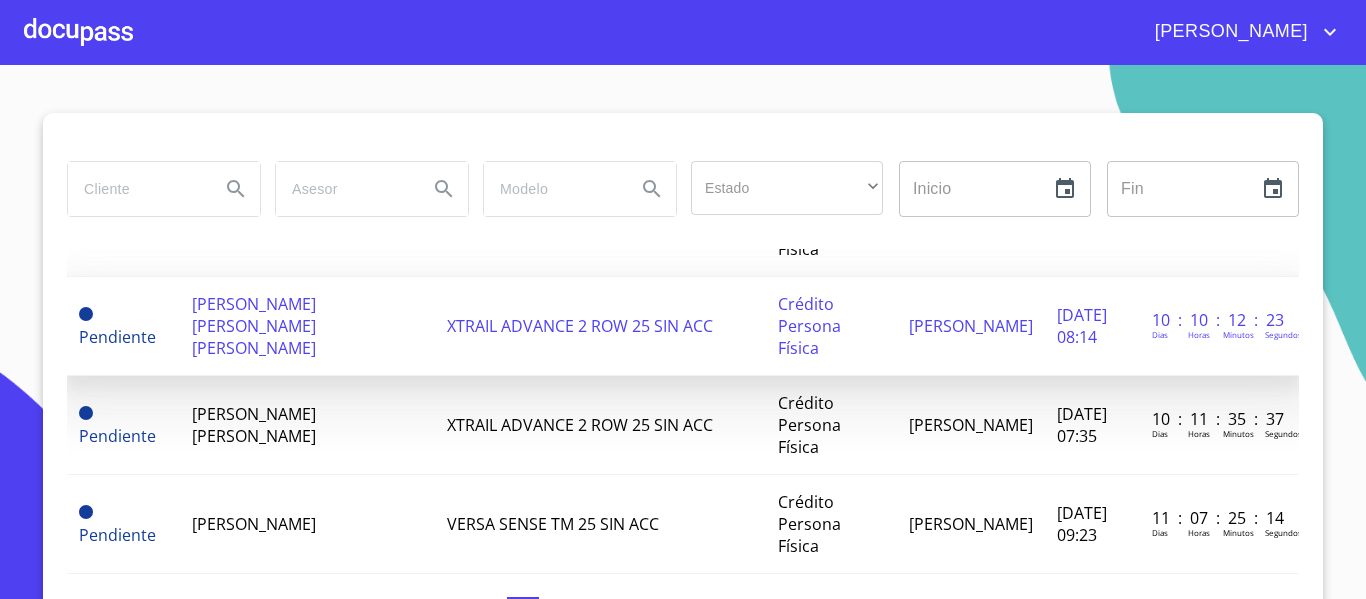 click on "[PERSON_NAME]  [PERSON_NAME]  [PERSON_NAME]" at bounding box center [254, 326] 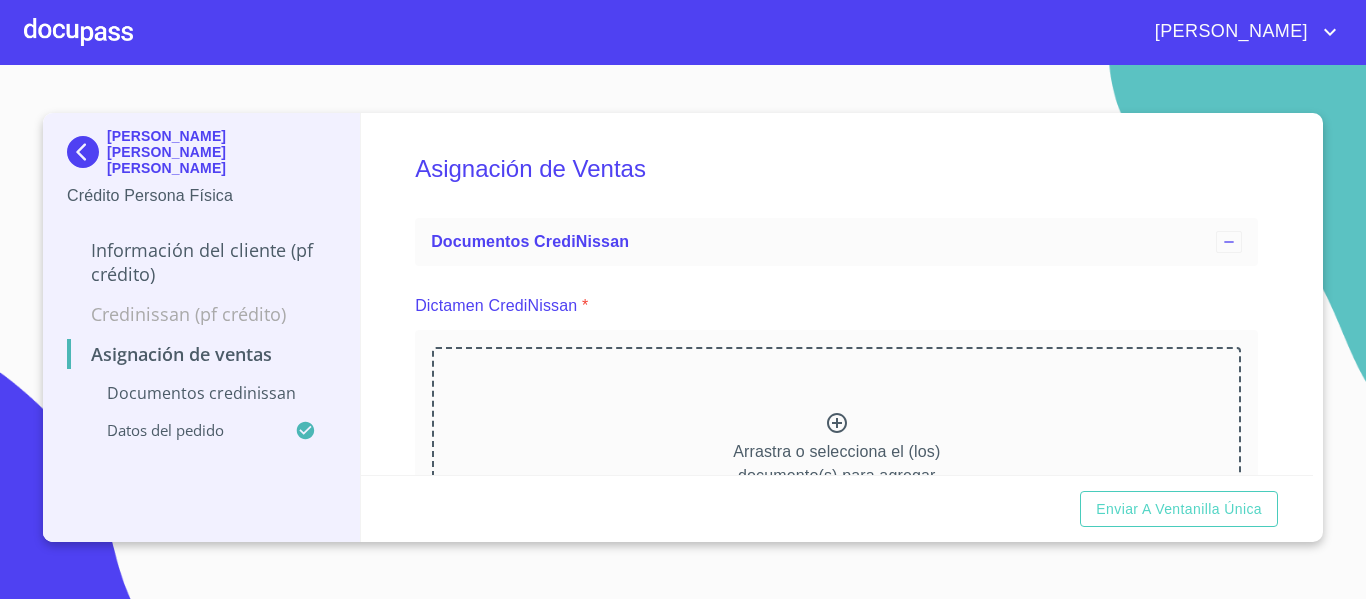 click on "Arrastra o selecciona el (los) documento(s) para agregar" at bounding box center (836, 449) 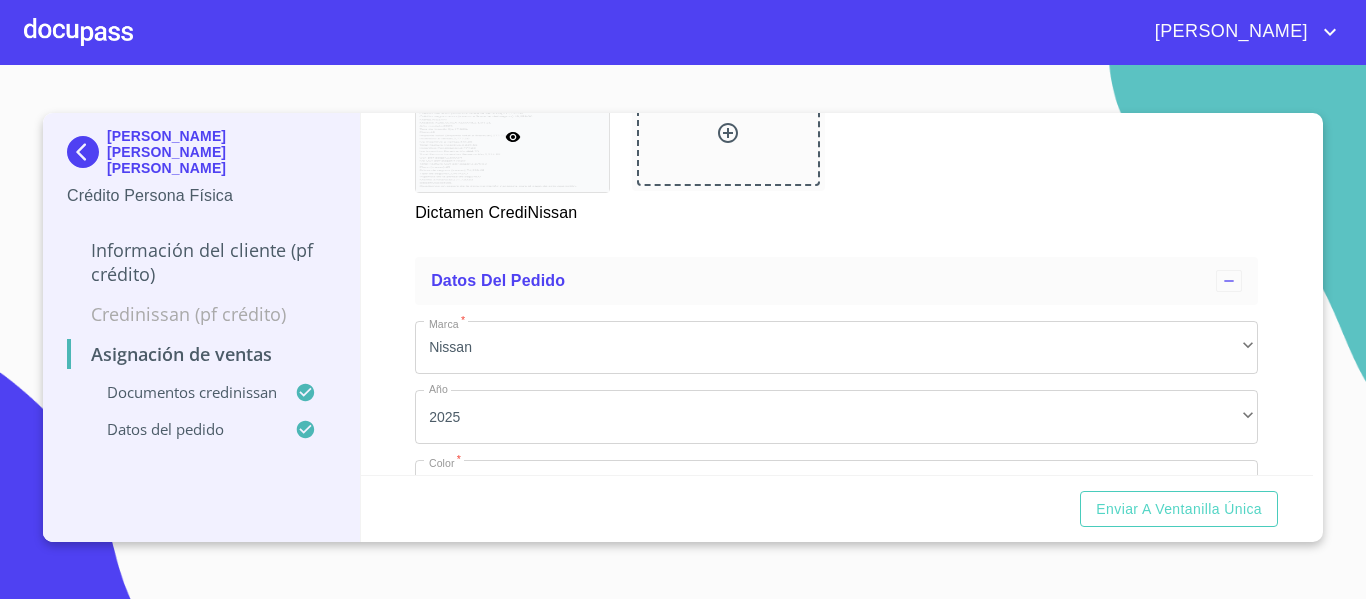 scroll, scrollTop: 400, scrollLeft: 0, axis: vertical 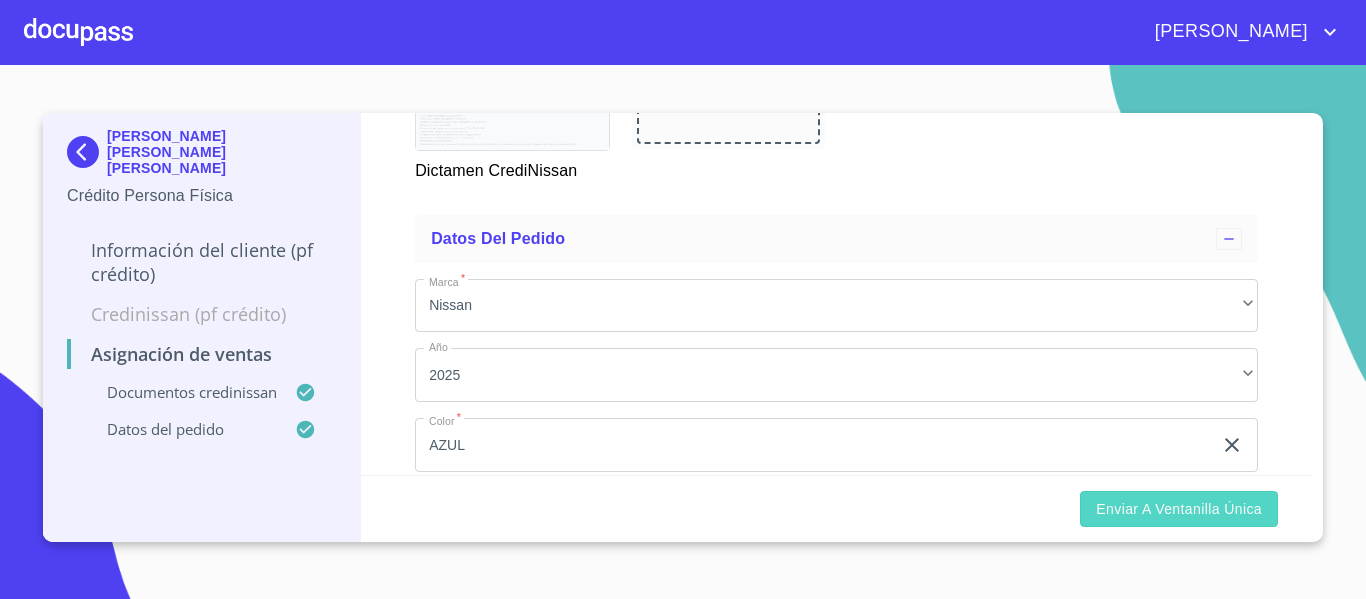 click on "Enviar a Ventanilla única" at bounding box center (1179, 509) 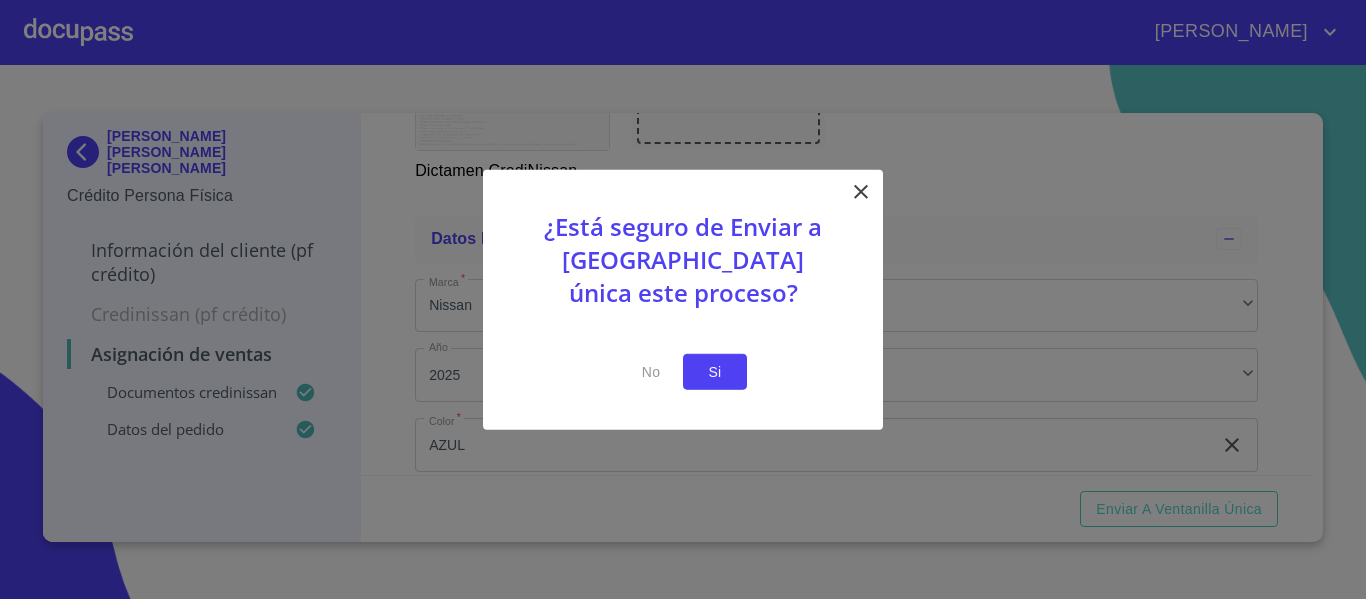 click on "Si" at bounding box center [715, 371] 